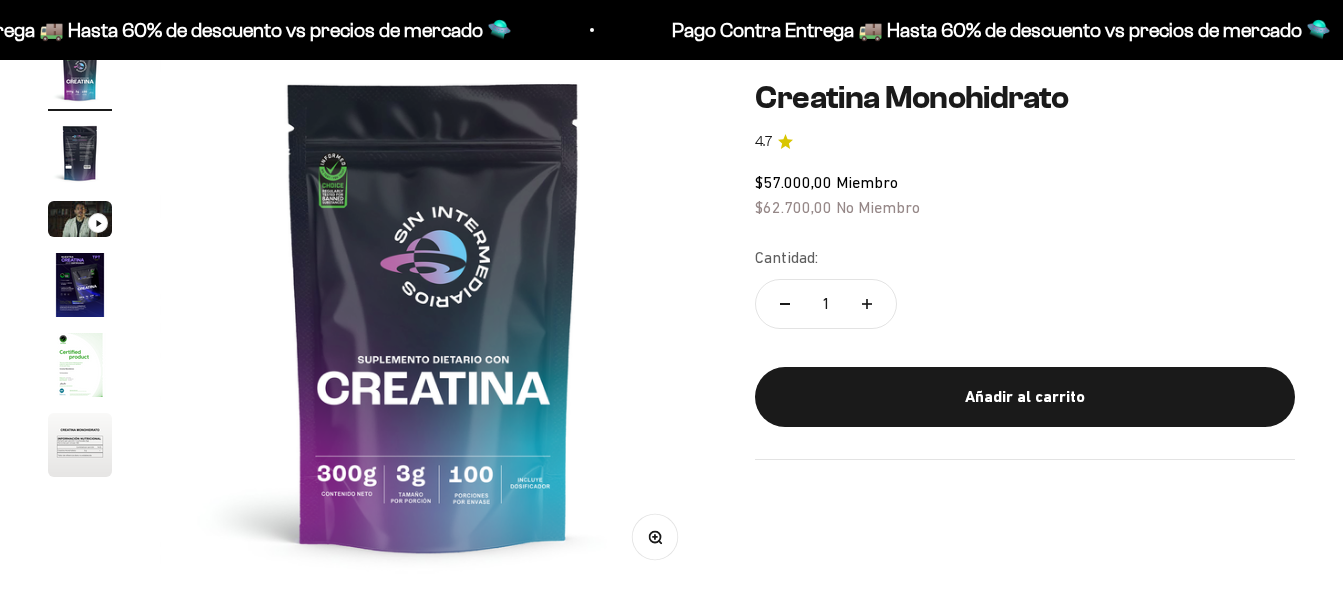 scroll, scrollTop: 300, scrollLeft: 0, axis: vertical 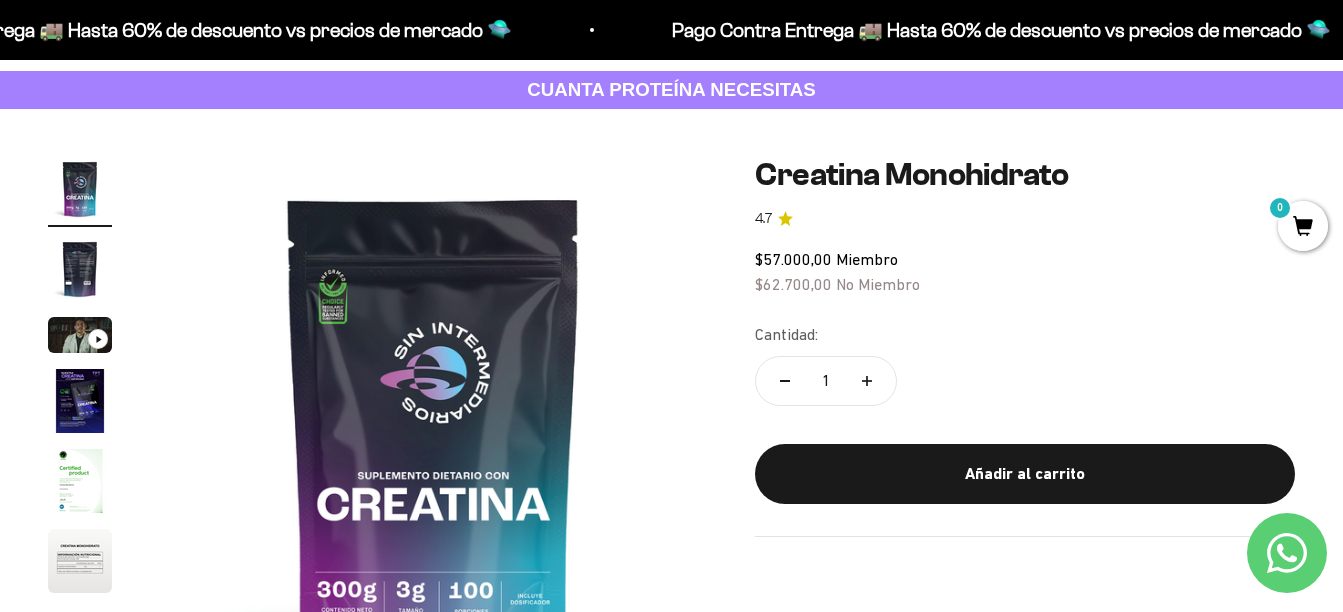 click at bounding box center [80, 335] 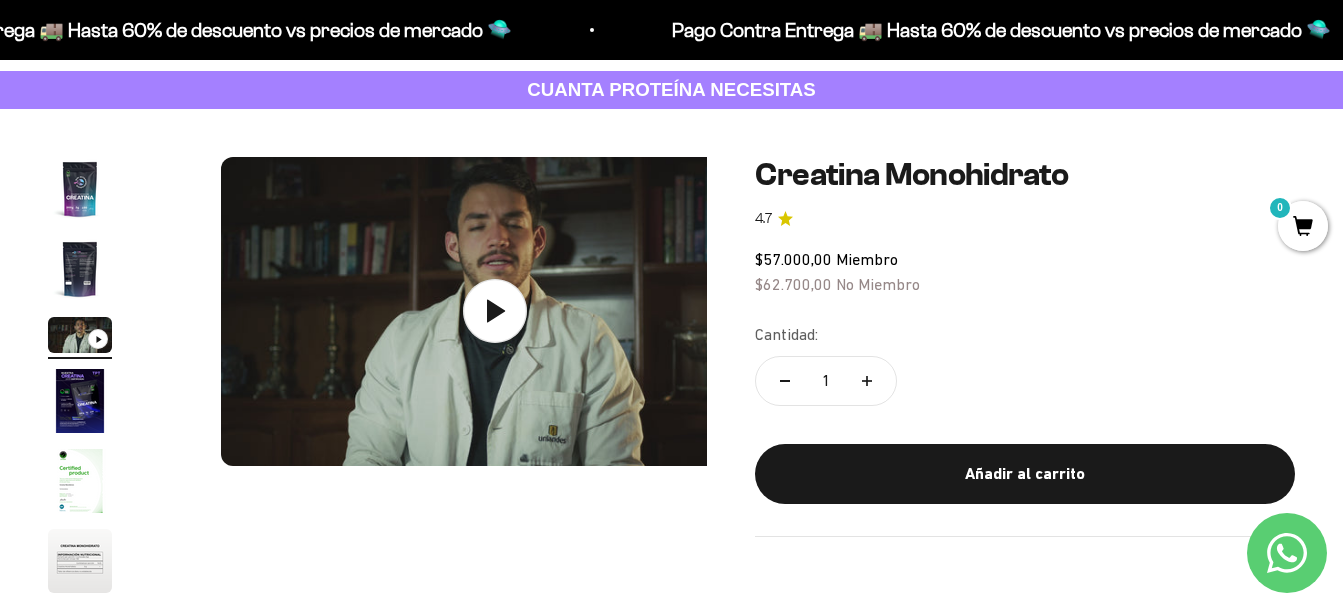 scroll, scrollTop: 0, scrollLeft: 1119, axis: horizontal 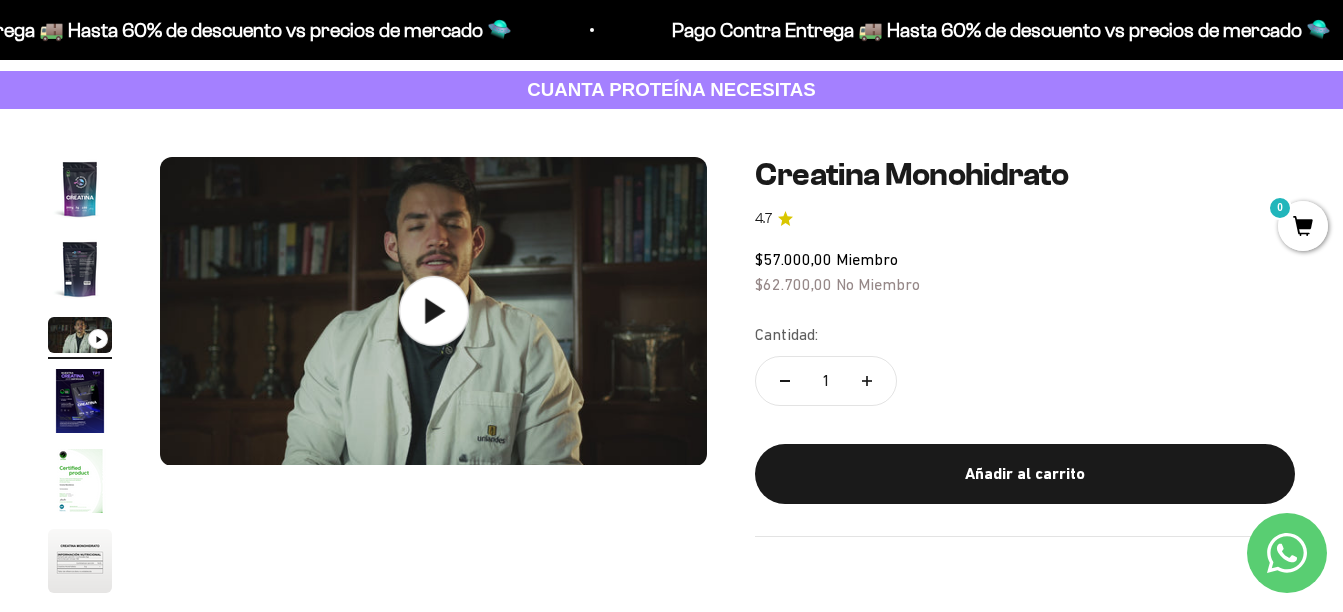 click at bounding box center (433, 311) 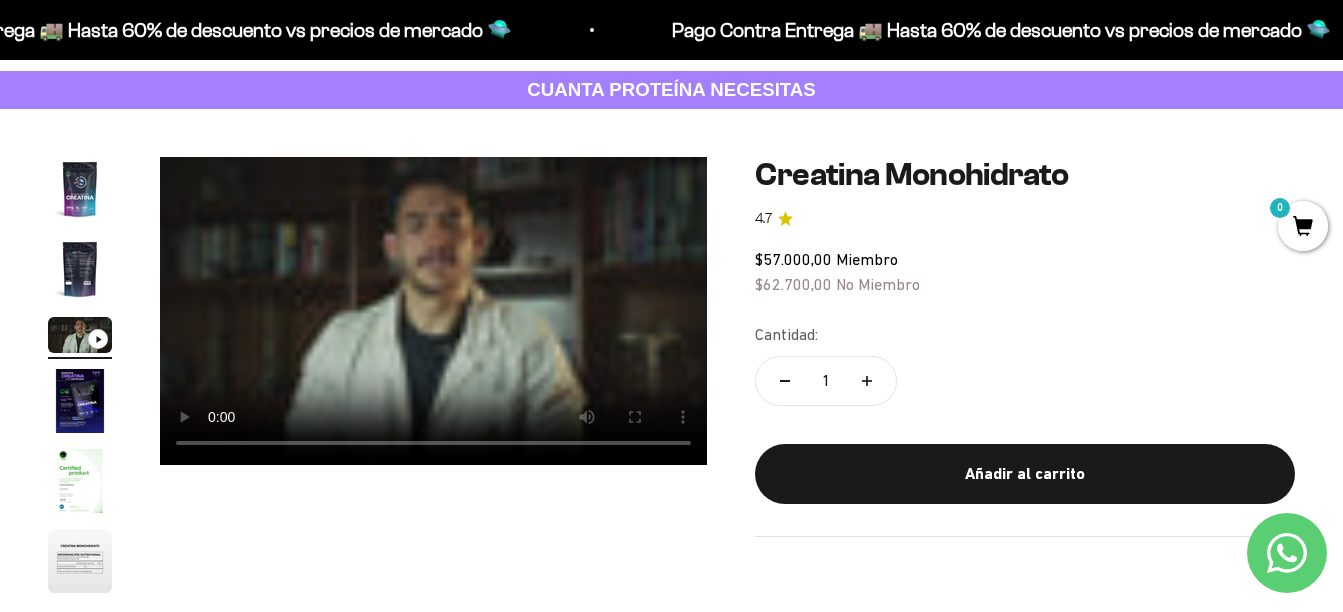 type 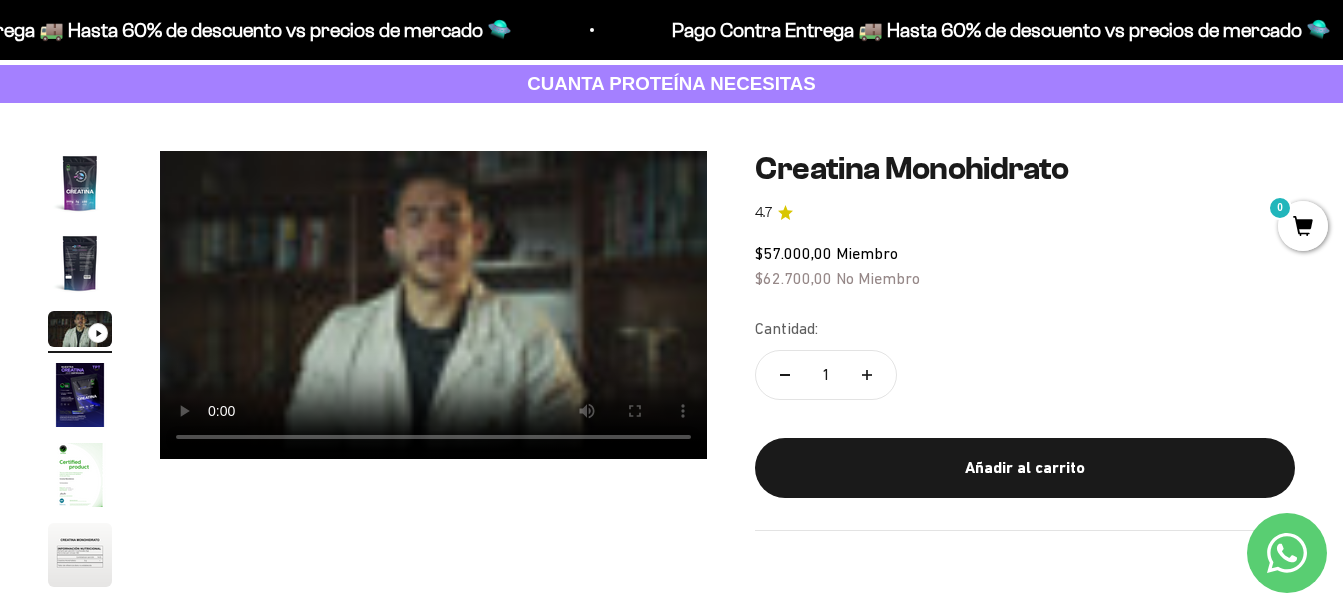 scroll, scrollTop: 200, scrollLeft: 0, axis: vertical 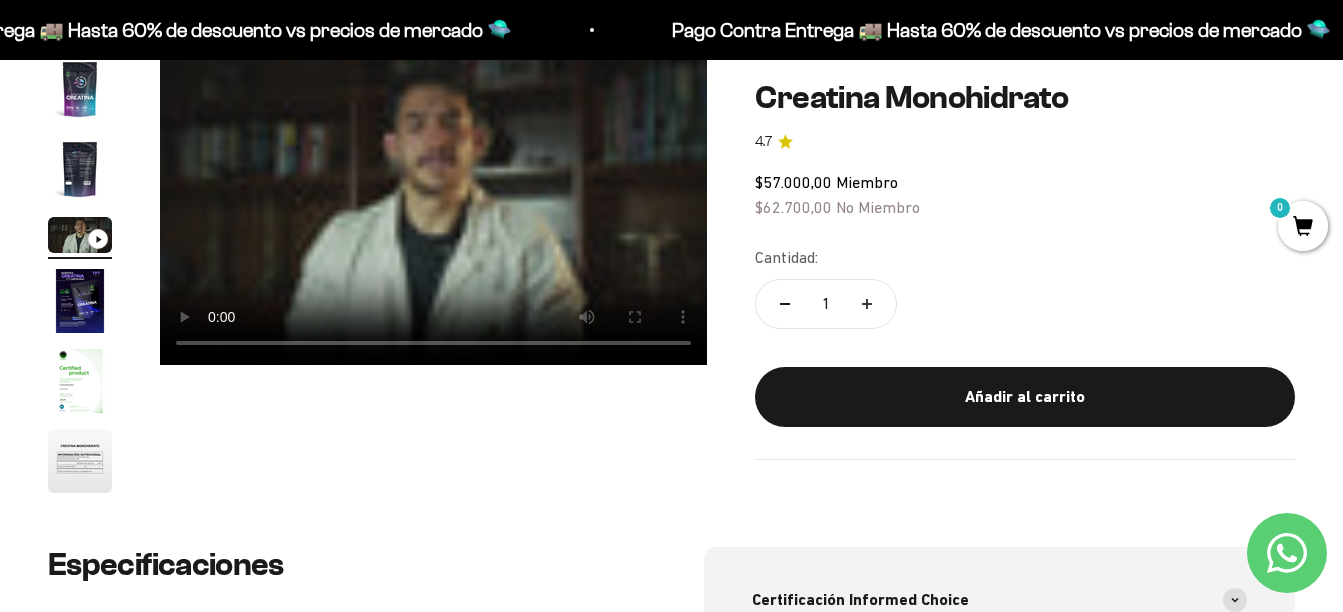 click at bounding box center (80, 381) 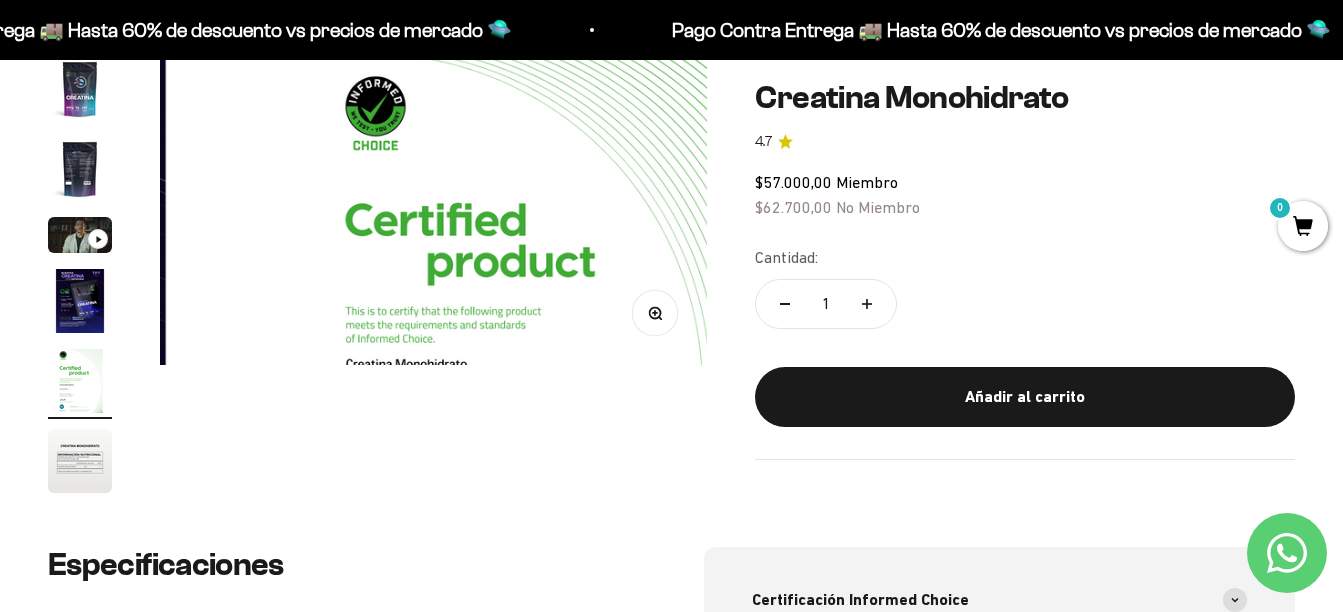 scroll, scrollTop: 0, scrollLeft: 2238, axis: horizontal 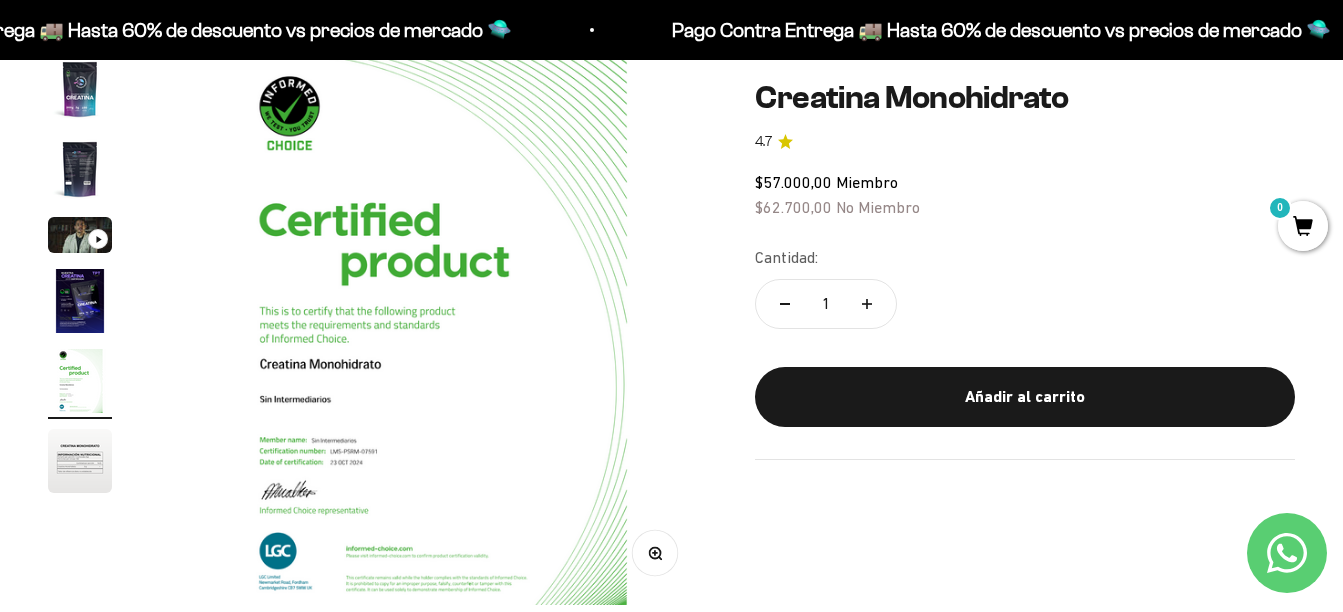 click at bounding box center [80, 461] 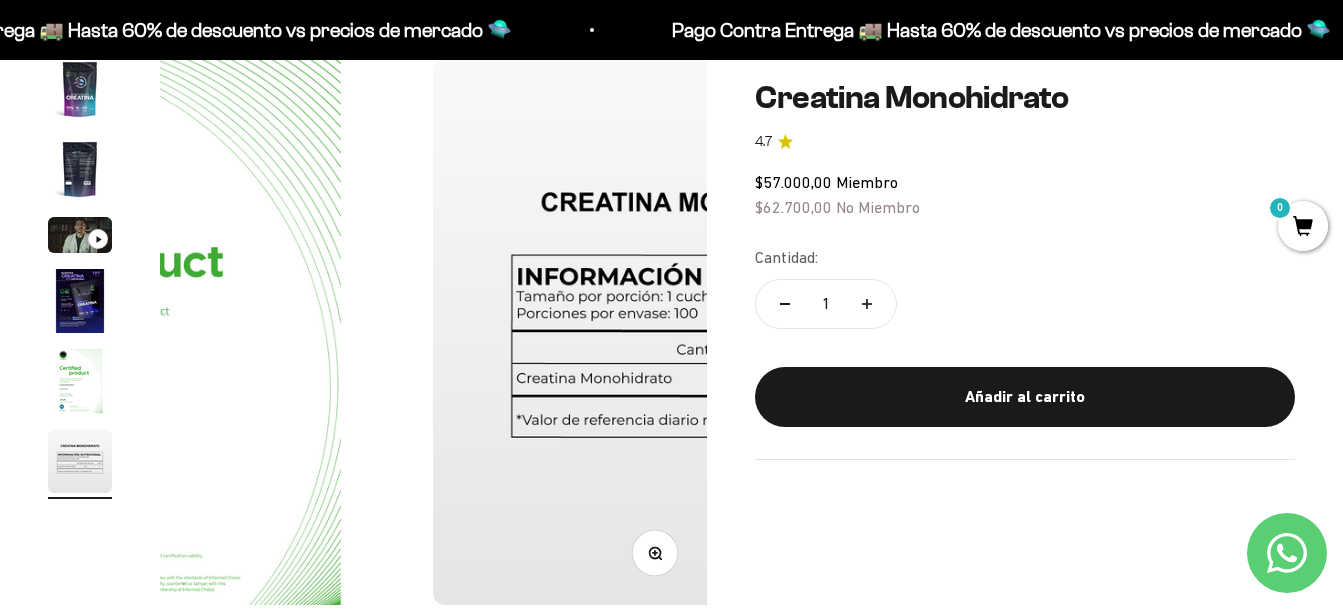 scroll, scrollTop: 0, scrollLeft: 2797, axis: horizontal 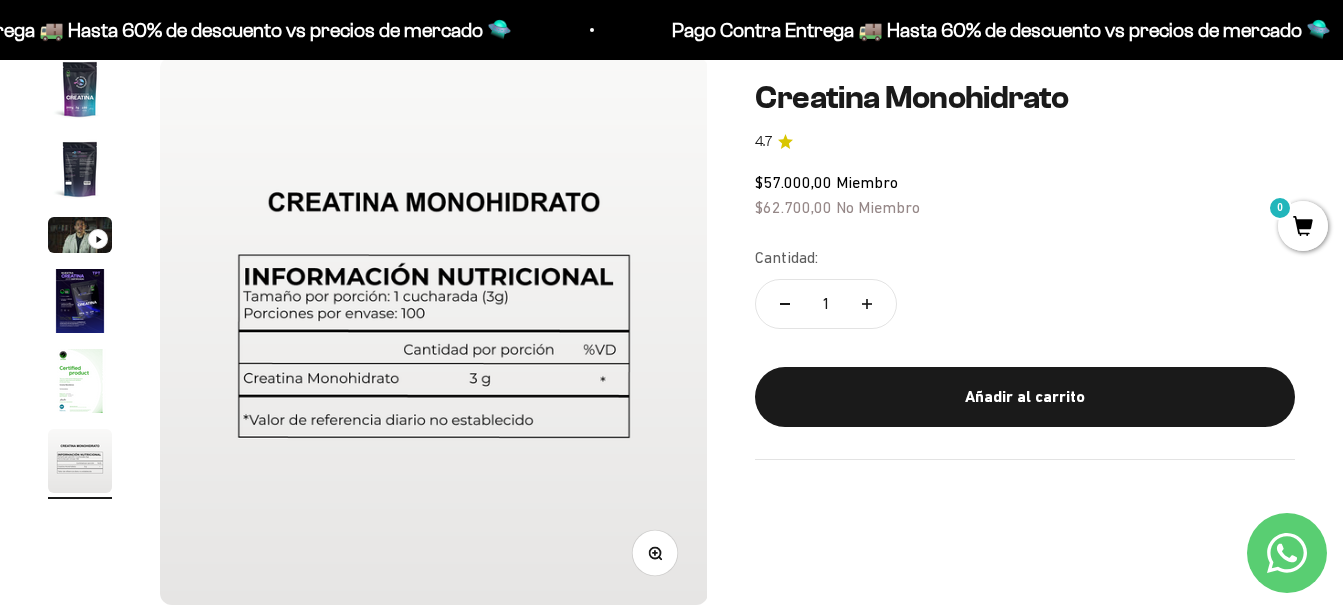 click on "Zoom
Ir al artículo 1
Ir al artículo 2
Ir al artículo 3
Ir al artículo 4
Ir al artículo 5
Ir al artículo 6" at bounding box center [377, 330] 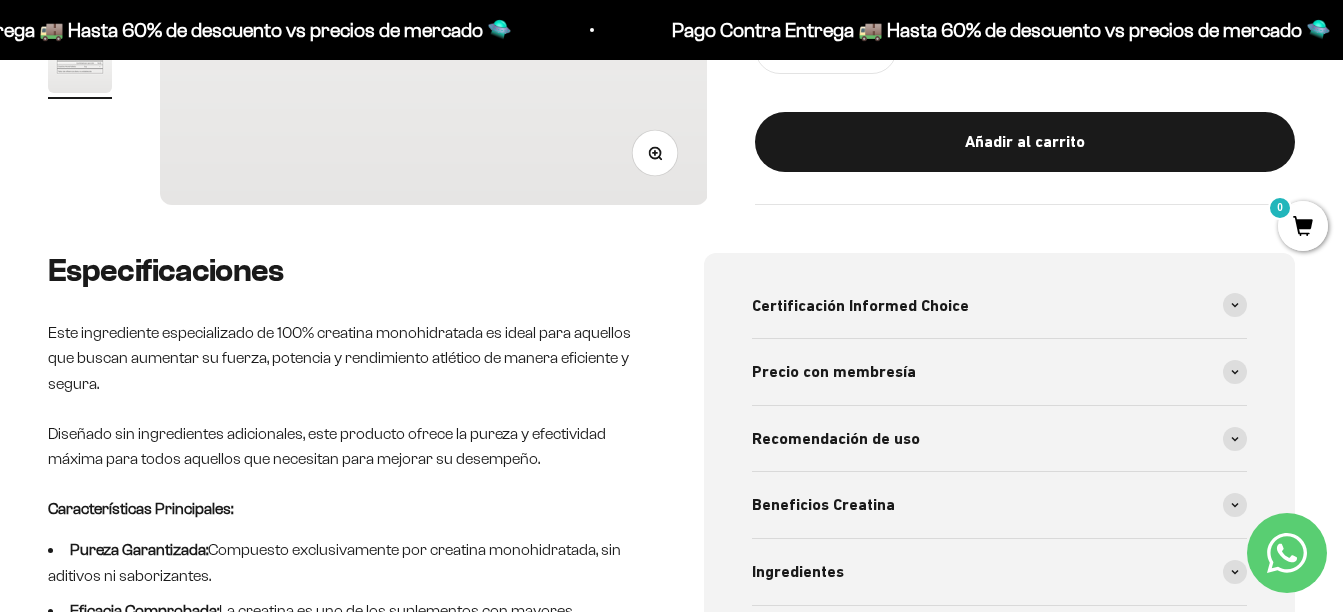 scroll, scrollTop: 0, scrollLeft: 0, axis: both 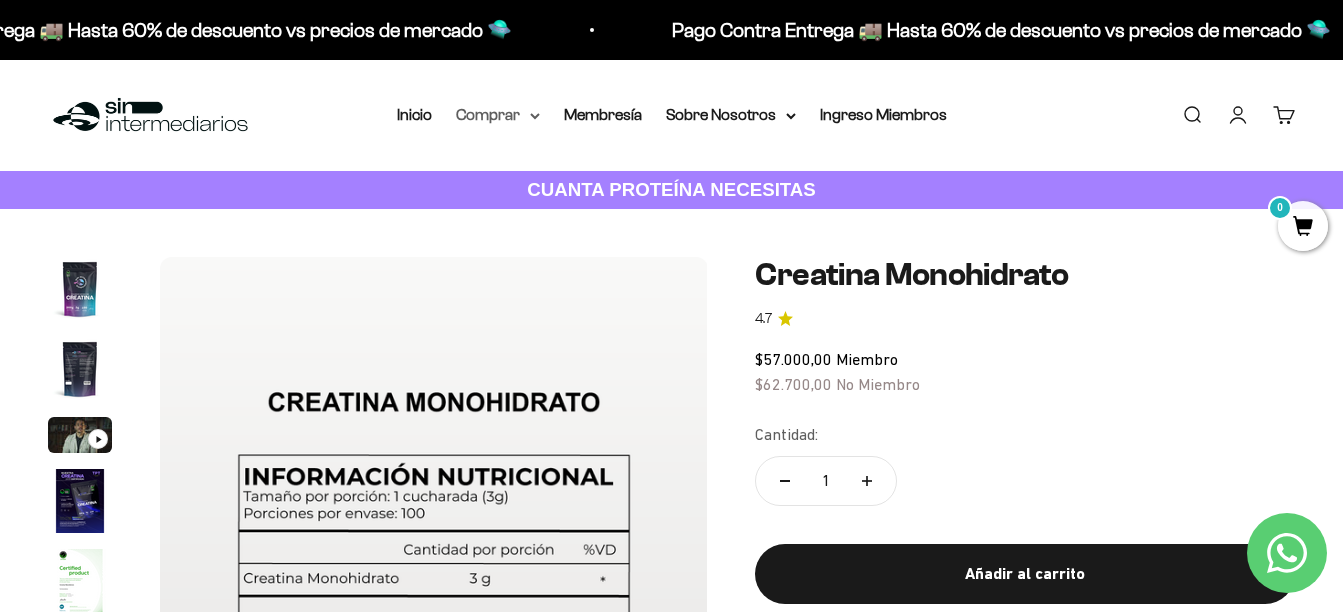 click on "Comprar" at bounding box center (498, 115) 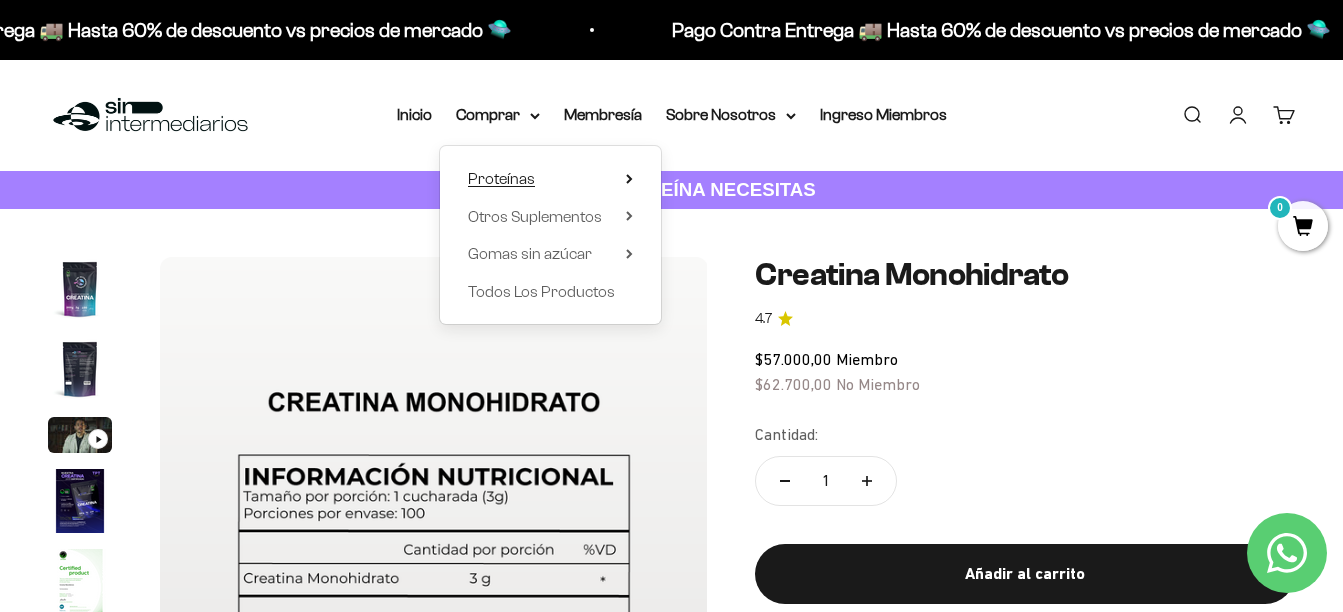 click on "Proteínas" at bounding box center [501, 178] 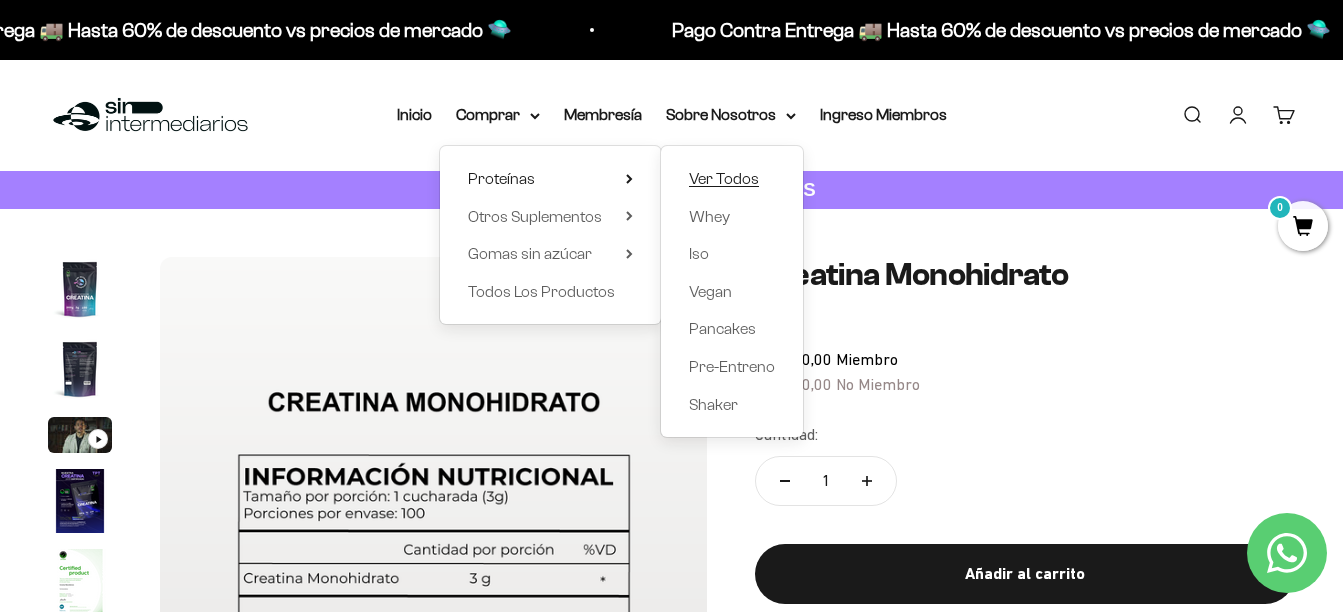 click on "Ver Todos" at bounding box center [724, 178] 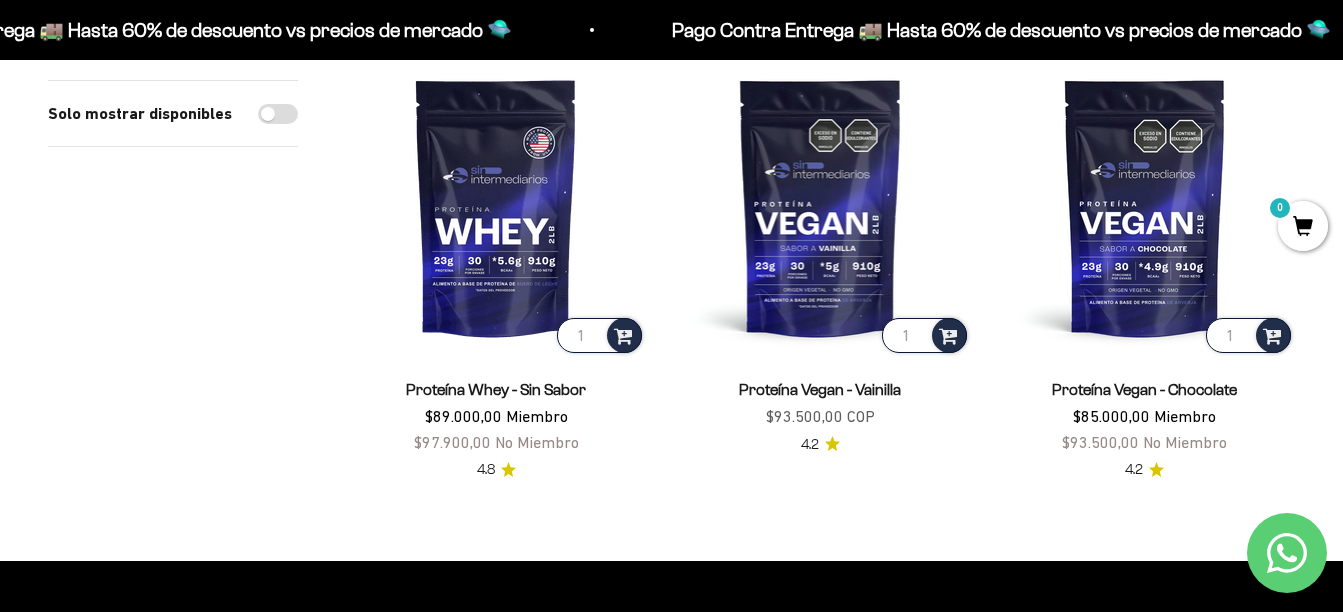 scroll, scrollTop: 1600, scrollLeft: 0, axis: vertical 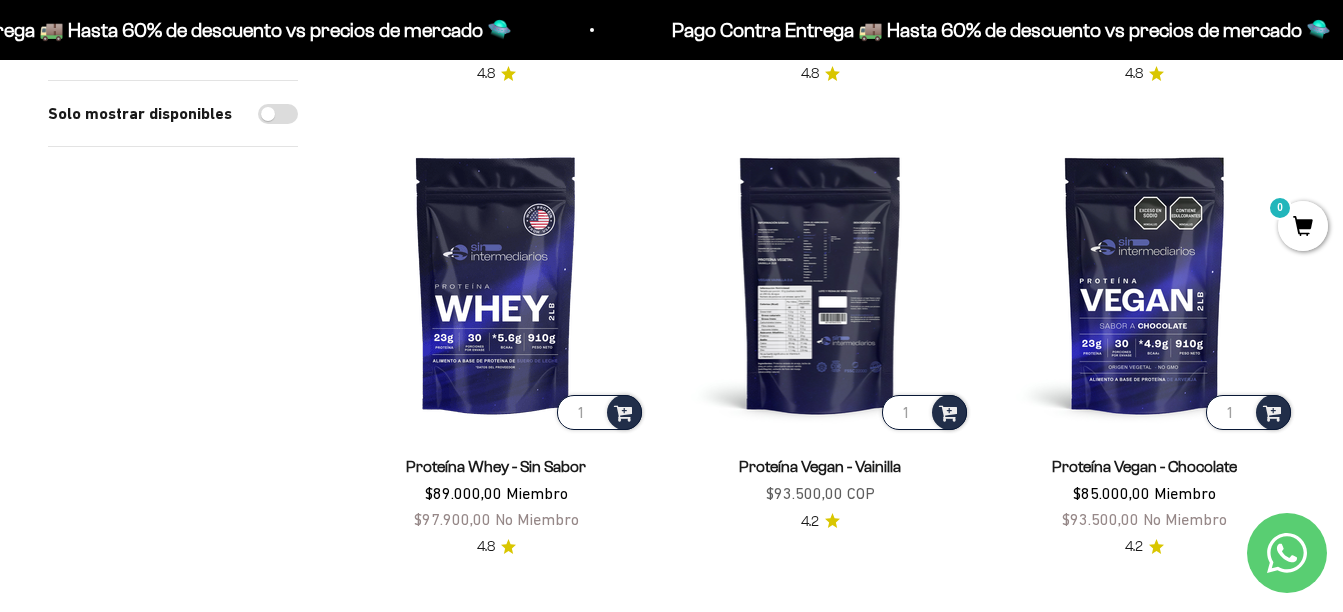 click at bounding box center [820, 284] 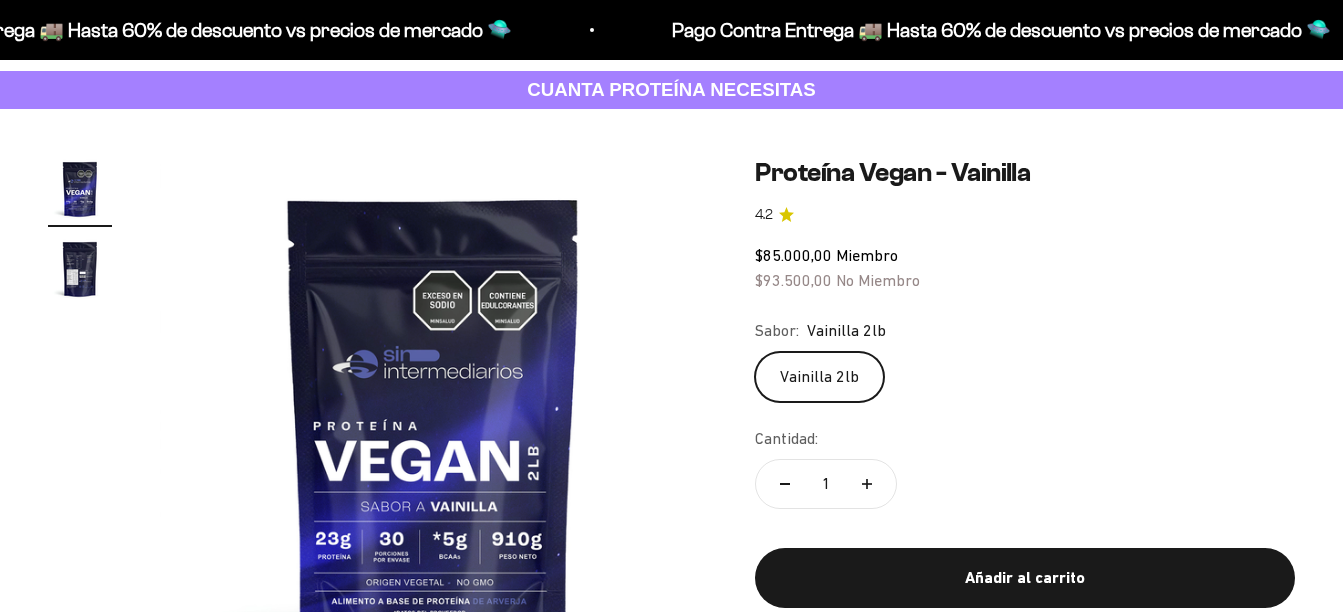 scroll, scrollTop: 200, scrollLeft: 0, axis: vertical 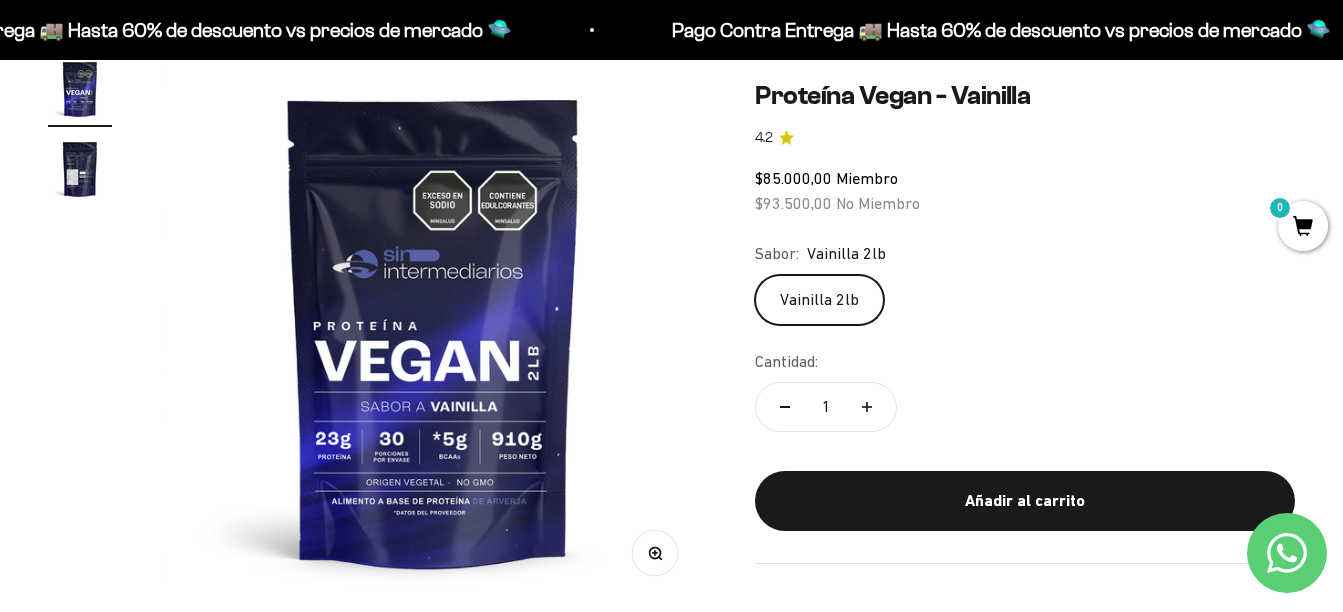 click on "Zoom
Ir al artículo 1
Ir al artículo 2" at bounding box center [377, 330] 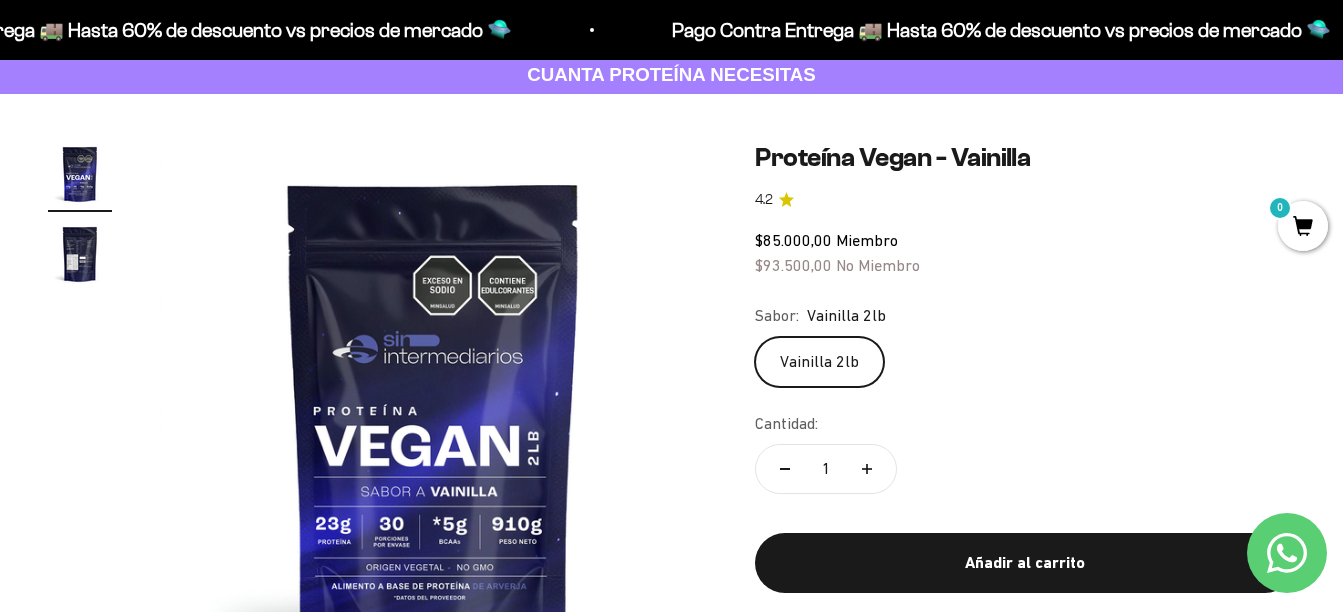 scroll, scrollTop: 0, scrollLeft: 0, axis: both 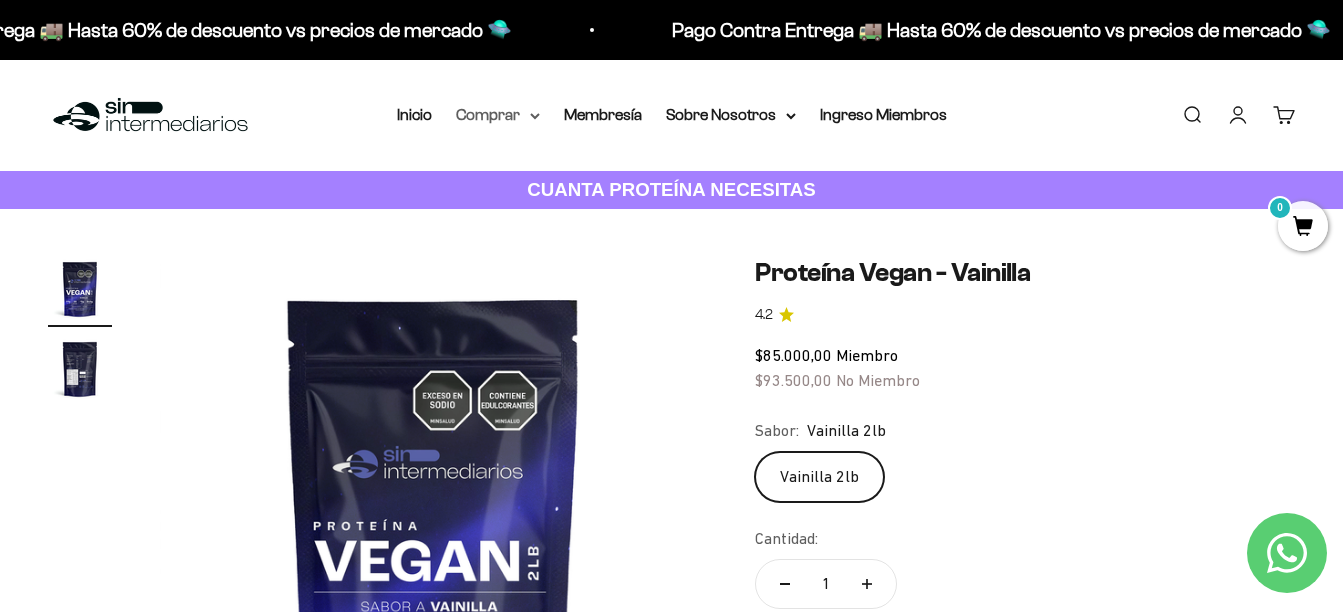 click on "Comprar" at bounding box center [498, 115] 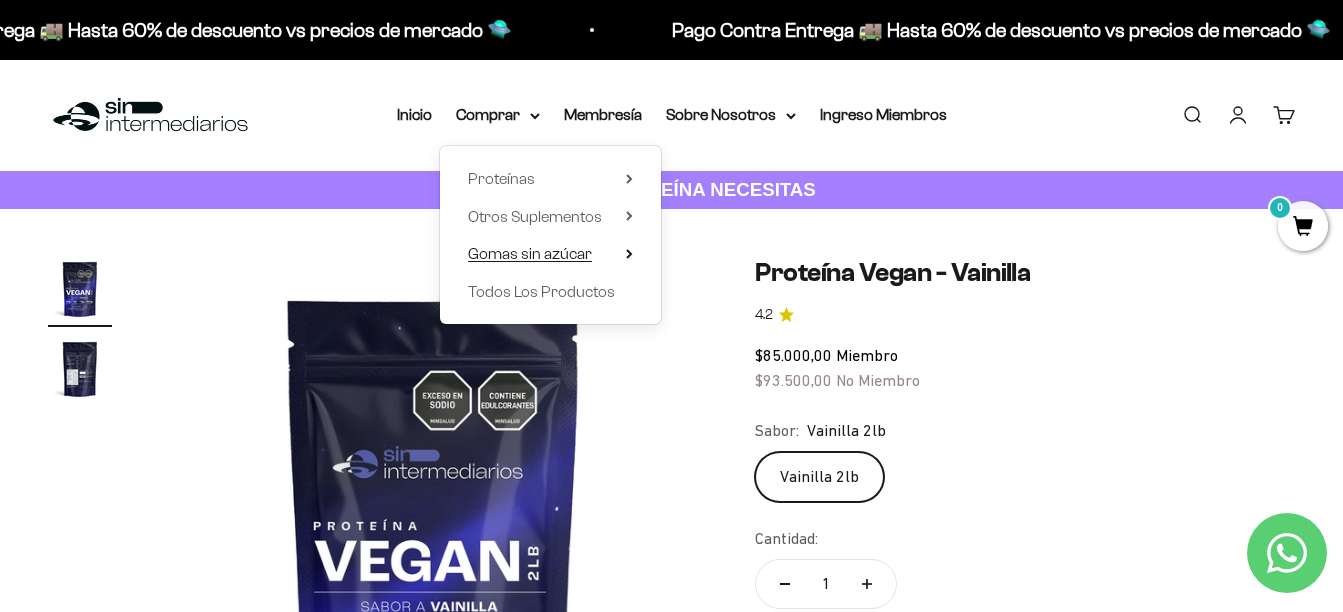 click on "Gomas sin azúcar" at bounding box center [530, 253] 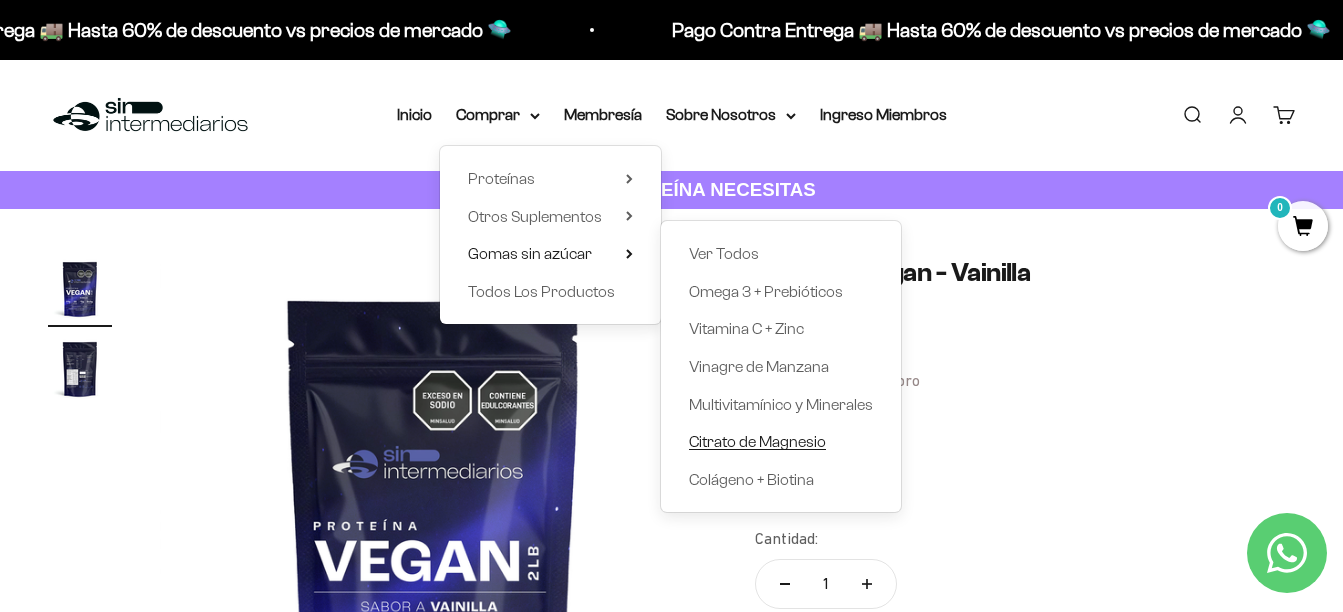 click on "Citrato de Magnesio" at bounding box center (757, 441) 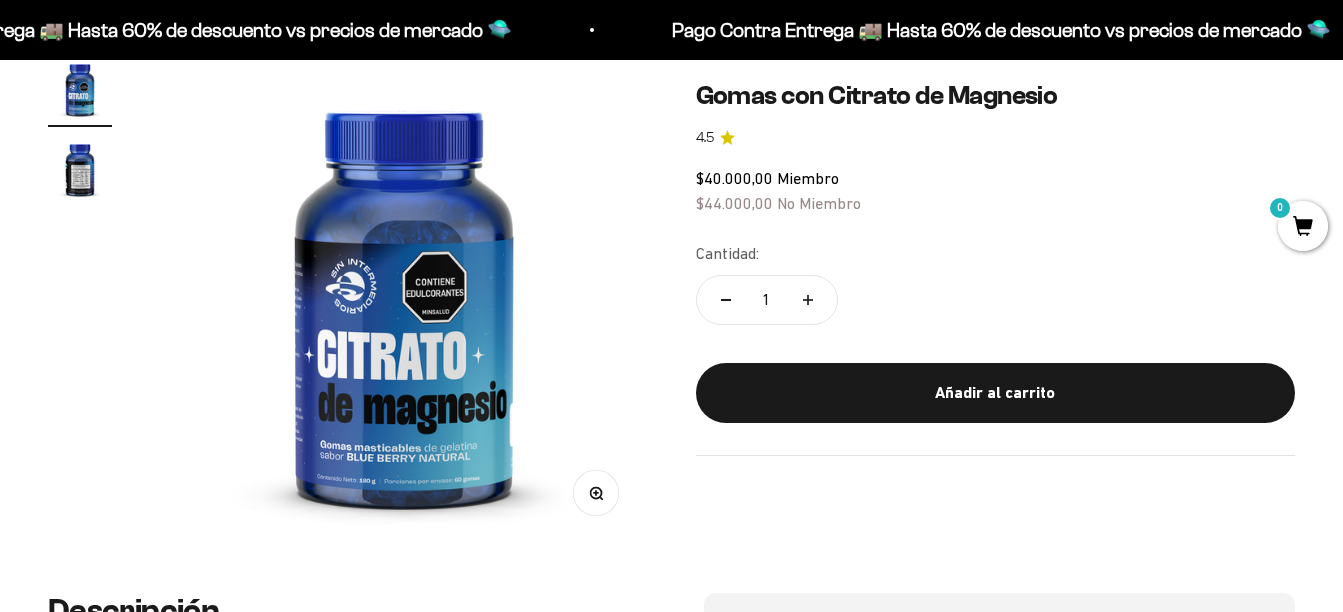 scroll, scrollTop: 200, scrollLeft: 0, axis: vertical 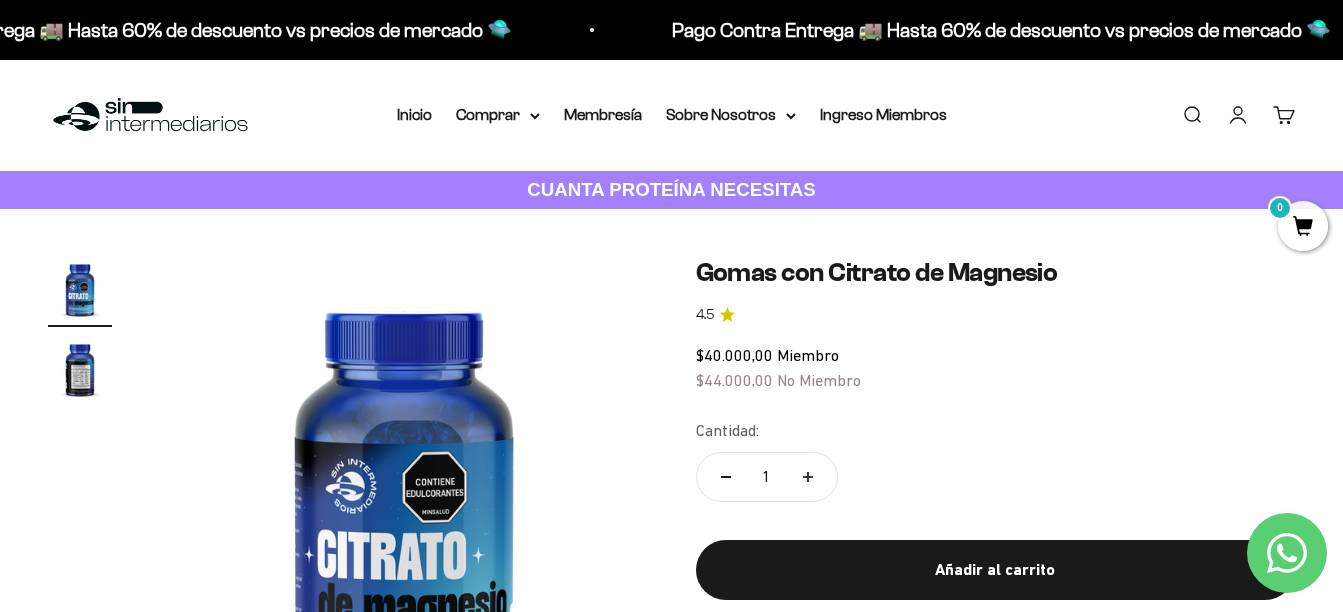 click at bounding box center [80, 369] 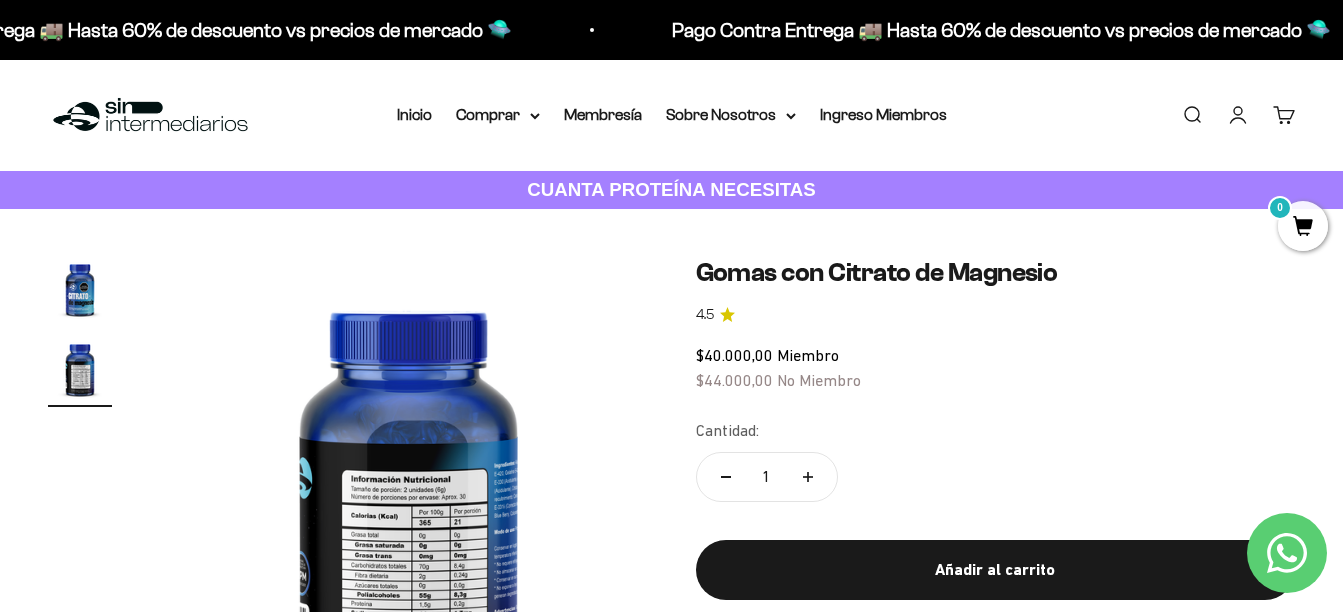 scroll, scrollTop: 0, scrollLeft: 499, axis: horizontal 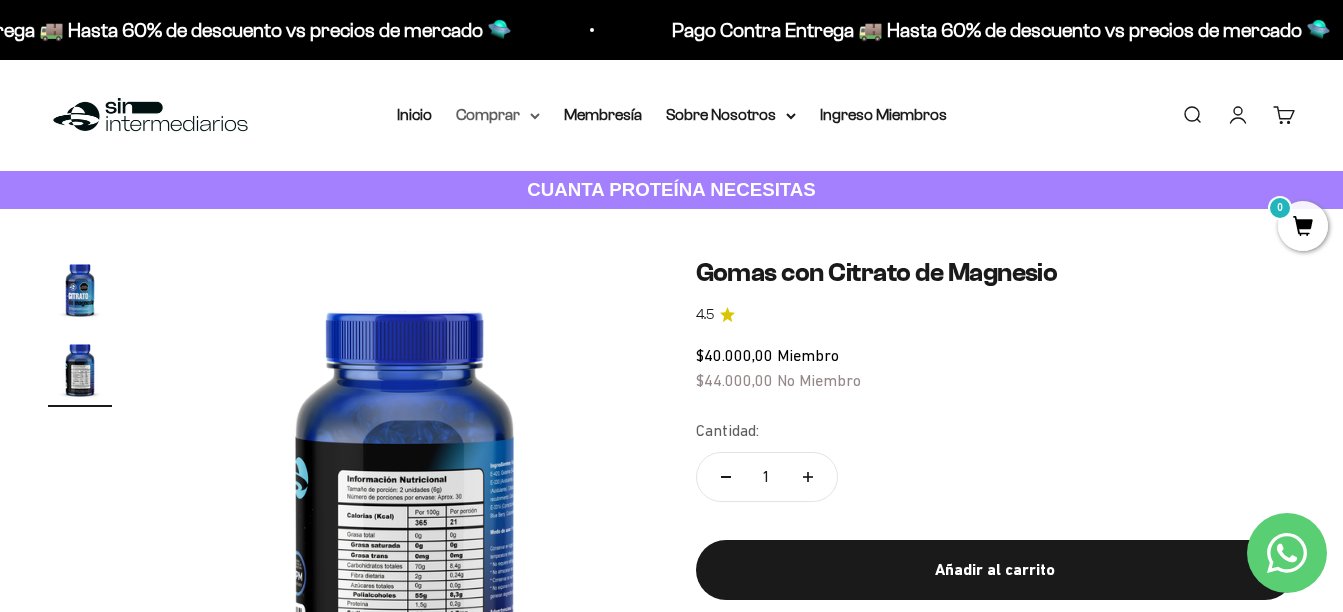 click on "Comprar" at bounding box center [498, 115] 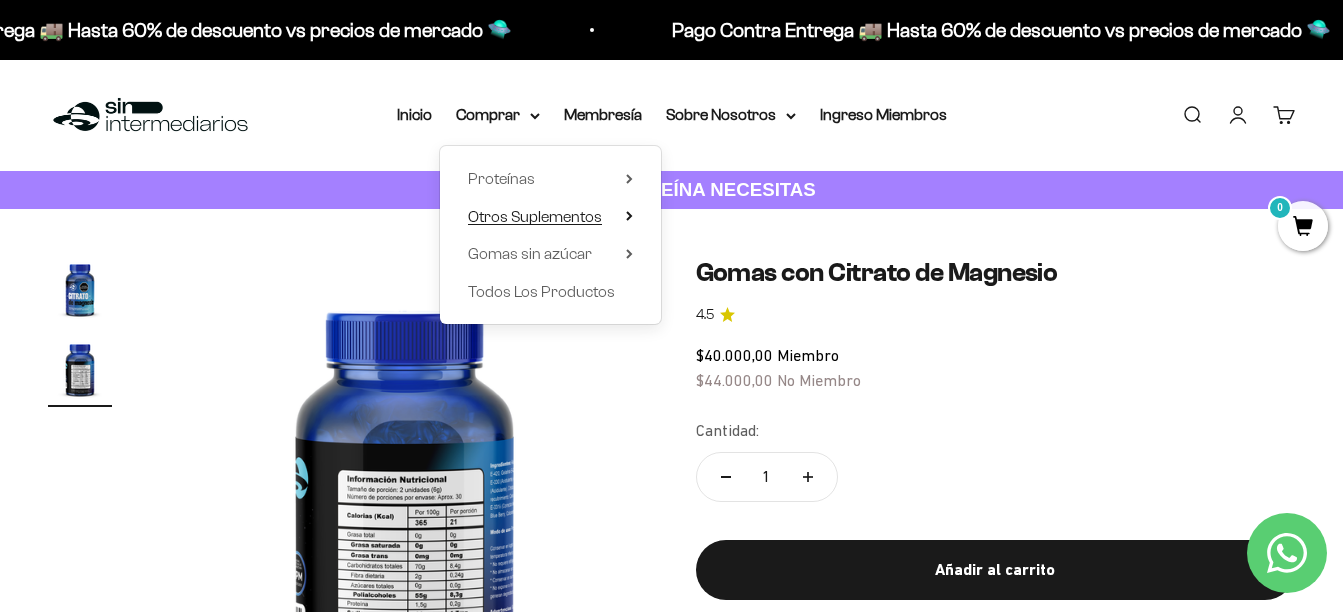 click on "Otros Suplementos" at bounding box center (535, 216) 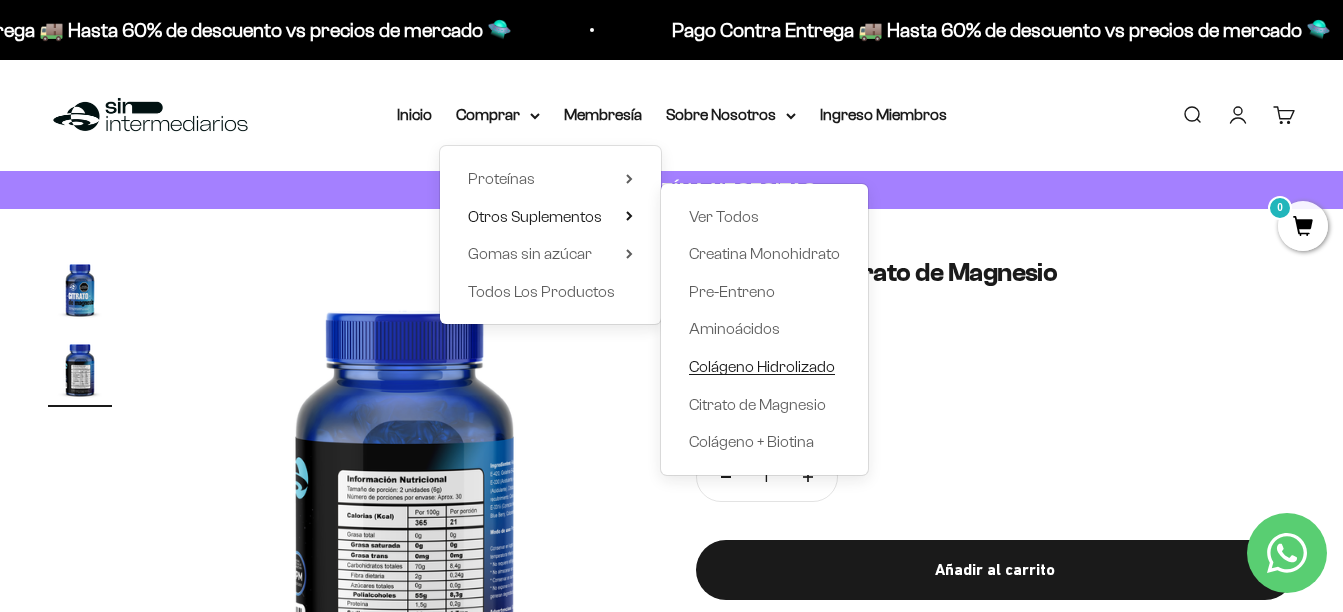 click on "Colágeno Hidrolizado" at bounding box center (762, 366) 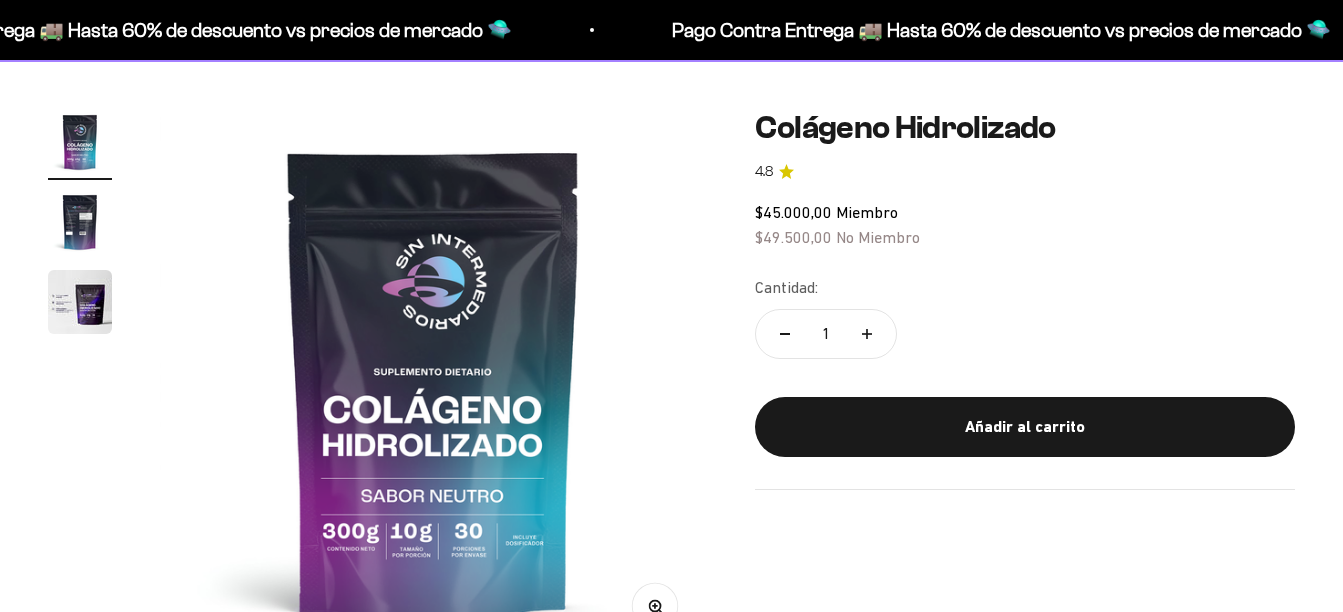 scroll, scrollTop: 200, scrollLeft: 0, axis: vertical 